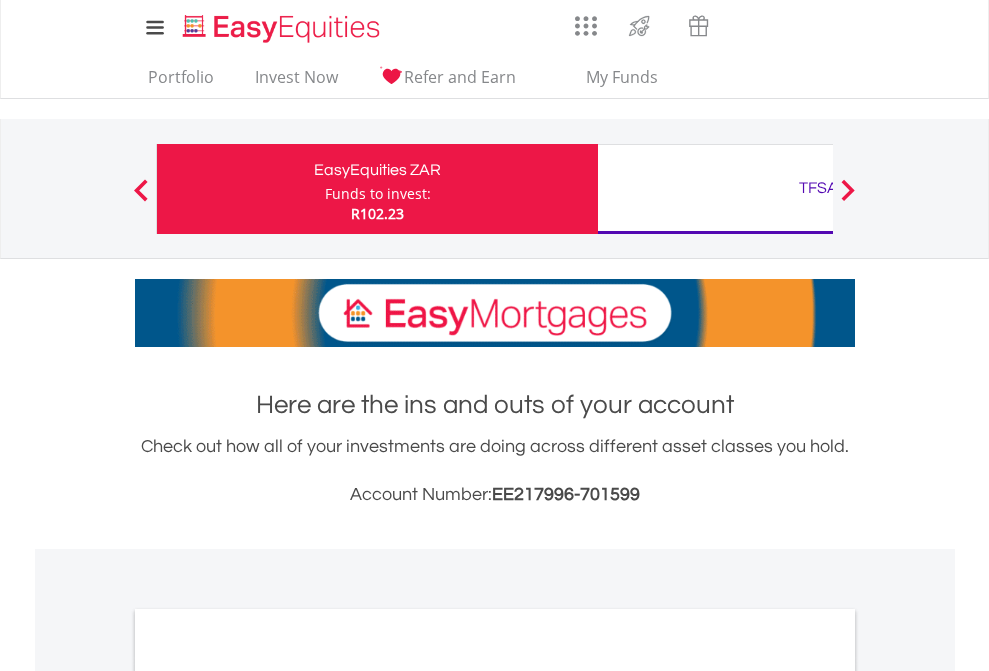 scroll, scrollTop: 0, scrollLeft: 0, axis: both 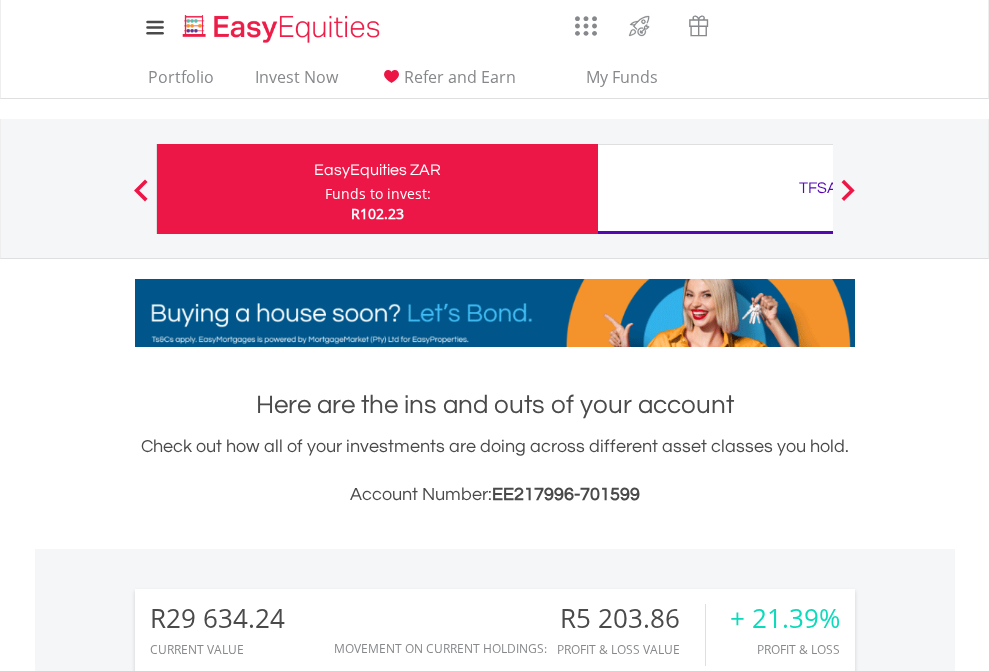 click on "Funds to invest:" at bounding box center (378, 194) 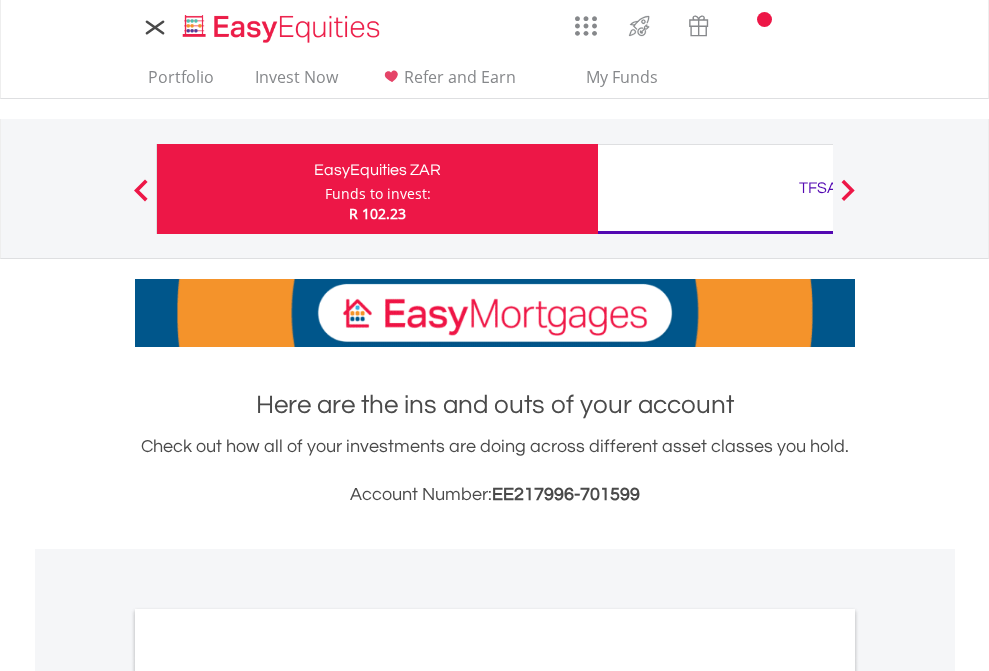 scroll, scrollTop: 0, scrollLeft: 0, axis: both 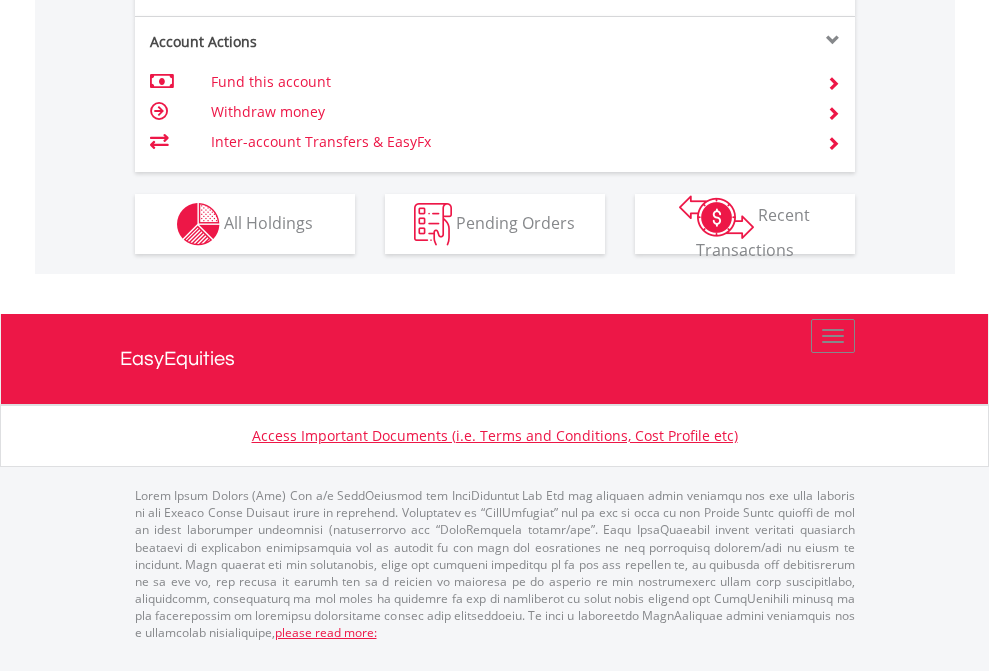 click on "Investment types" at bounding box center [706, -337] 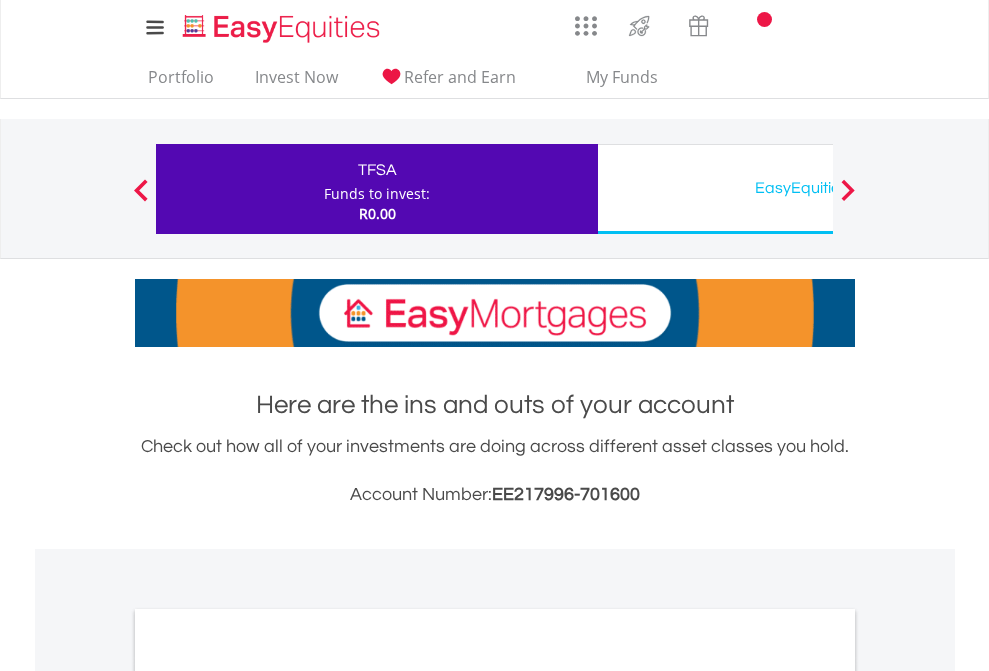 scroll, scrollTop: 0, scrollLeft: 0, axis: both 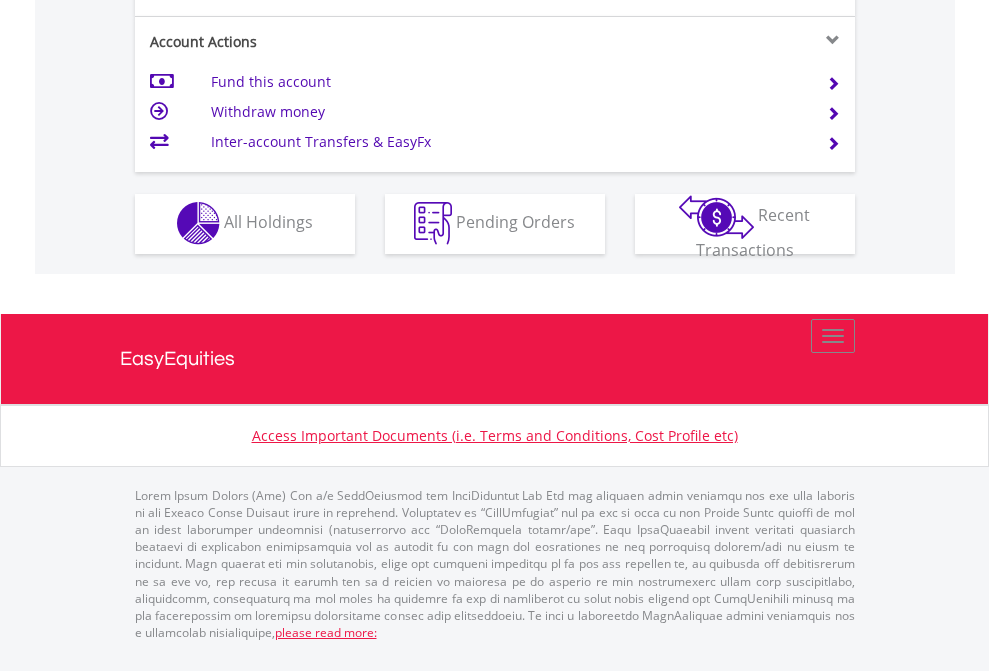 click on "Investment types" at bounding box center (706, -353) 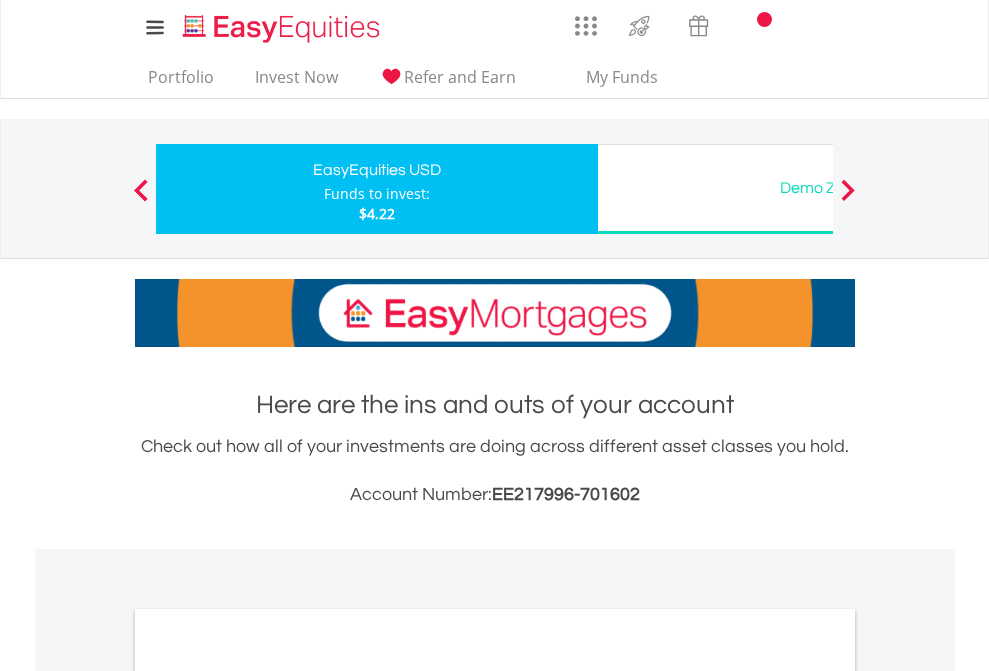 scroll, scrollTop: 0, scrollLeft: 0, axis: both 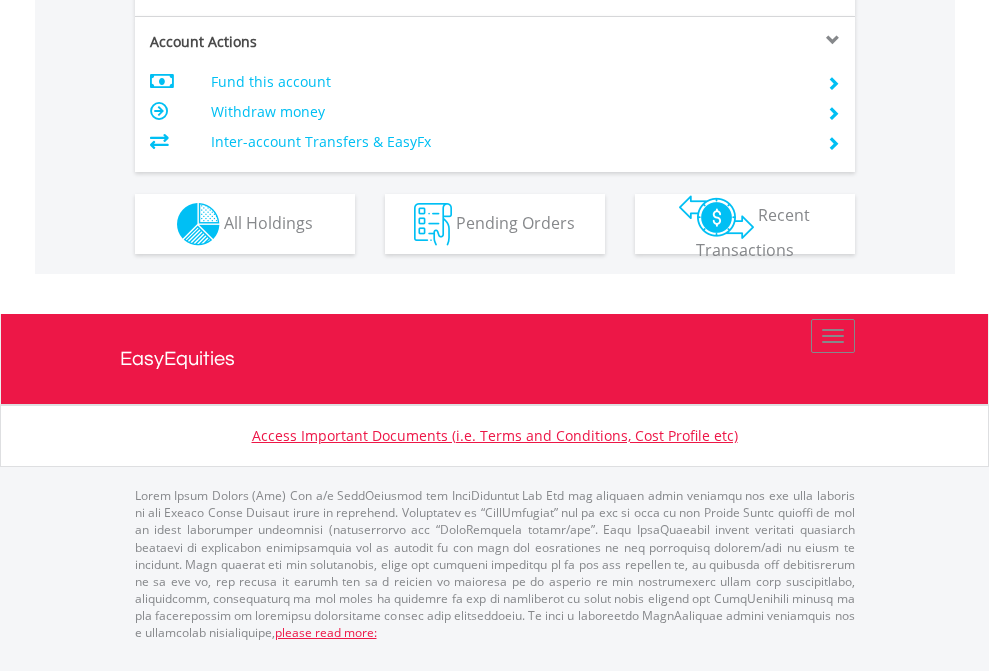 click on "Investment types" at bounding box center (706, -337) 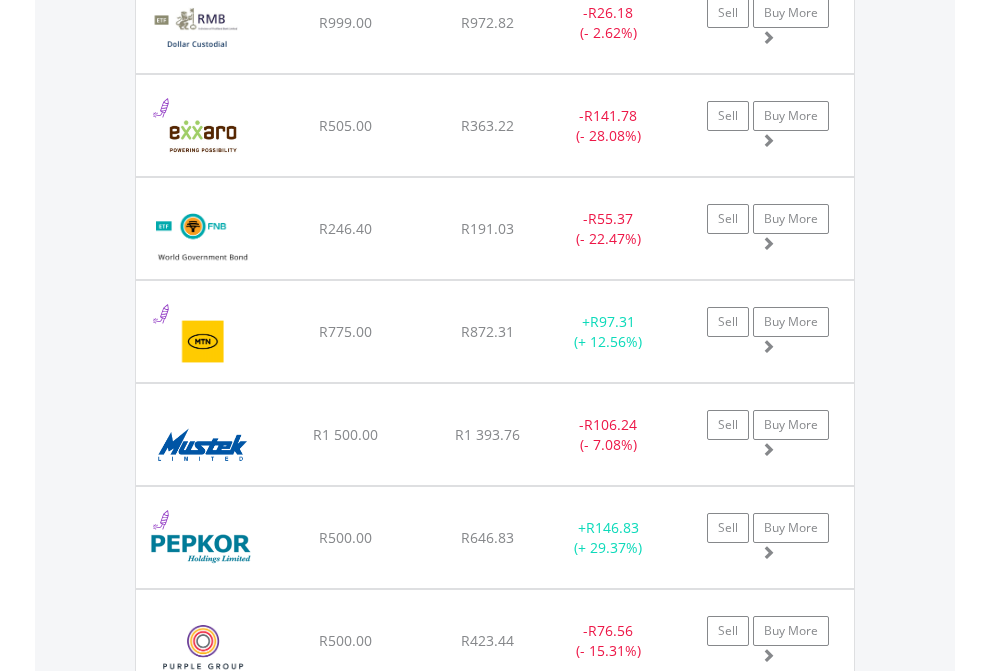 scroll, scrollTop: 2345, scrollLeft: 0, axis: vertical 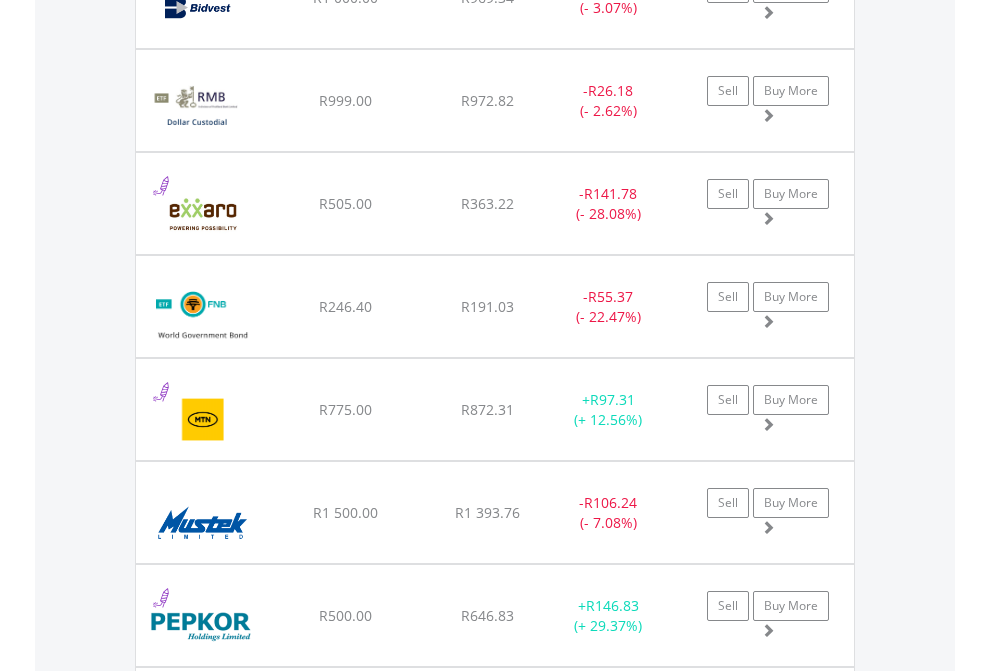 click on "TFSA" at bounding box center [818, -2157] 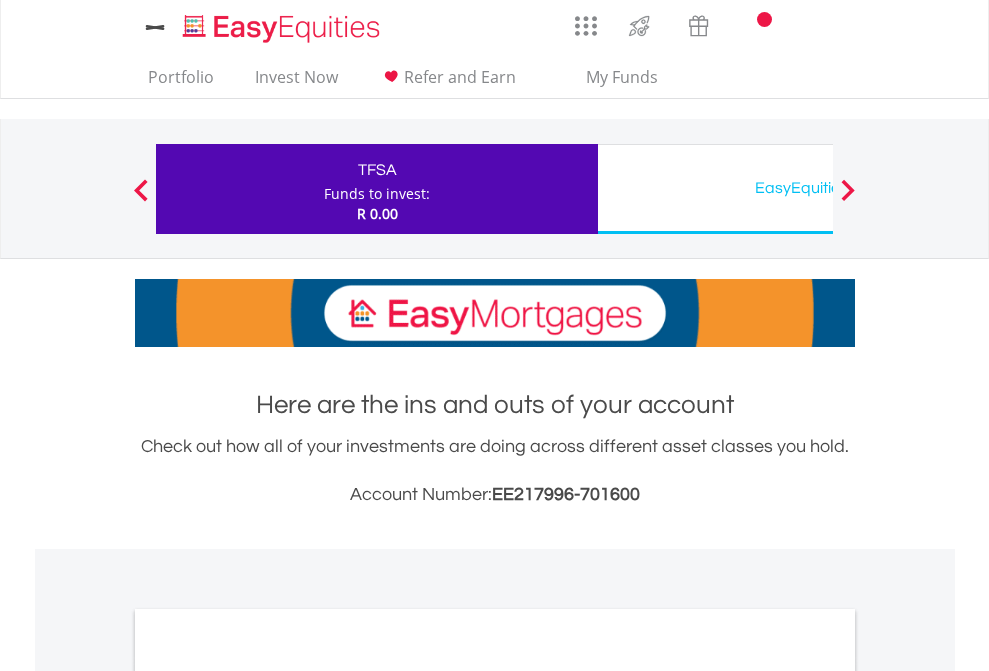 scroll, scrollTop: 0, scrollLeft: 0, axis: both 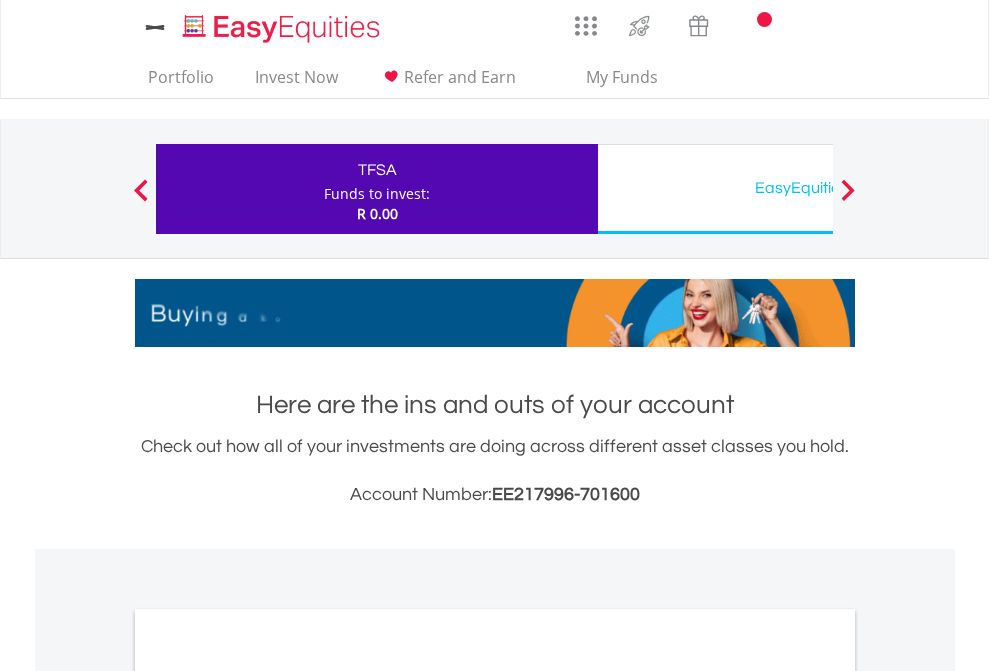 click on "All Holdings" at bounding box center [268, 1096] 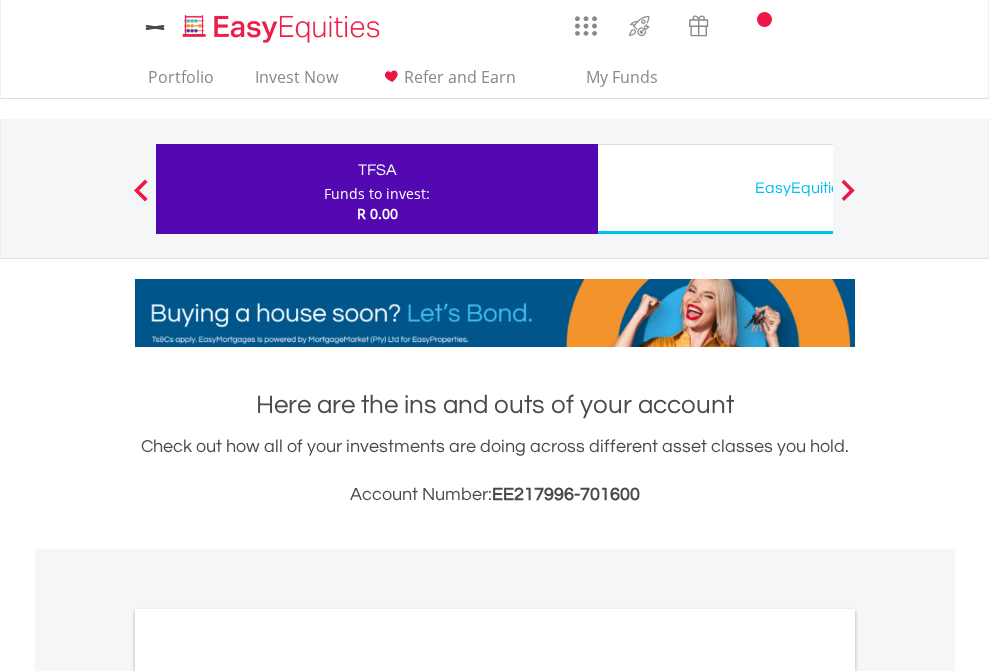 scroll, scrollTop: 1202, scrollLeft: 0, axis: vertical 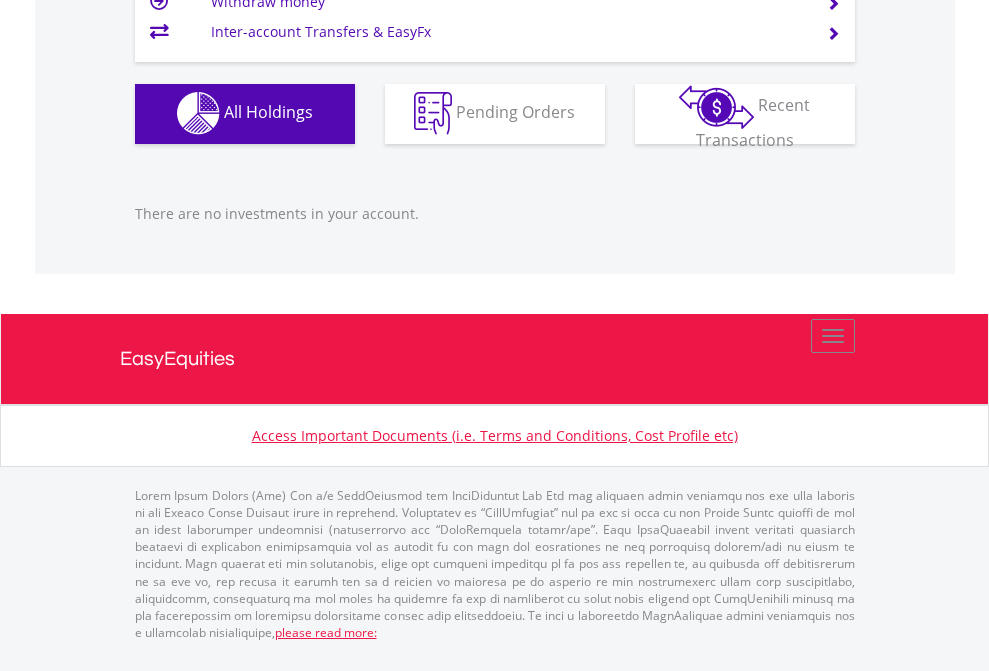 click on "EasyEquities USD" at bounding box center [818, -1142] 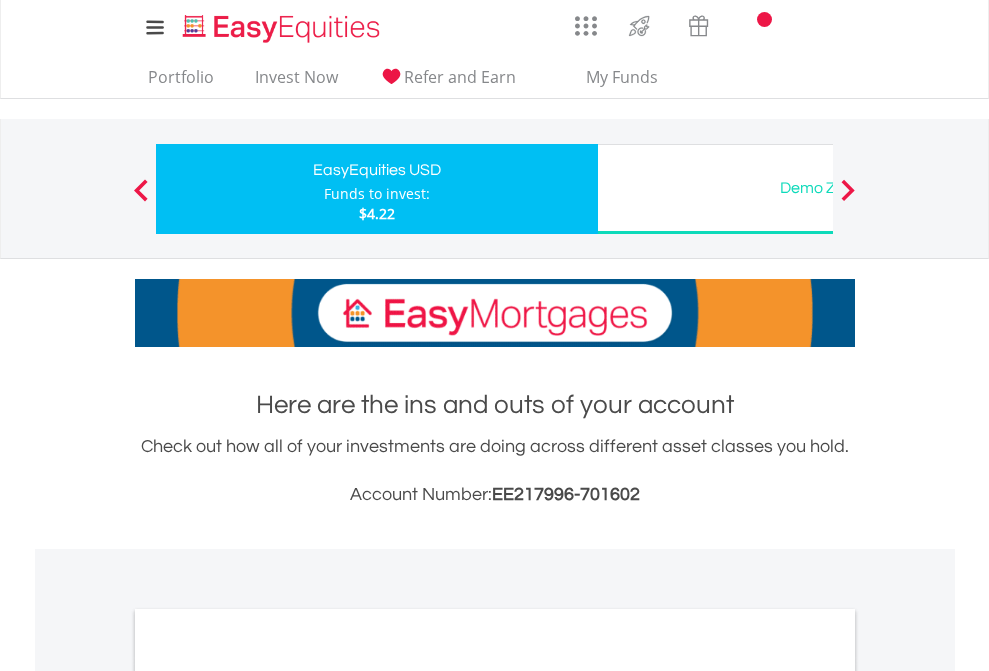 scroll, scrollTop: 1202, scrollLeft: 0, axis: vertical 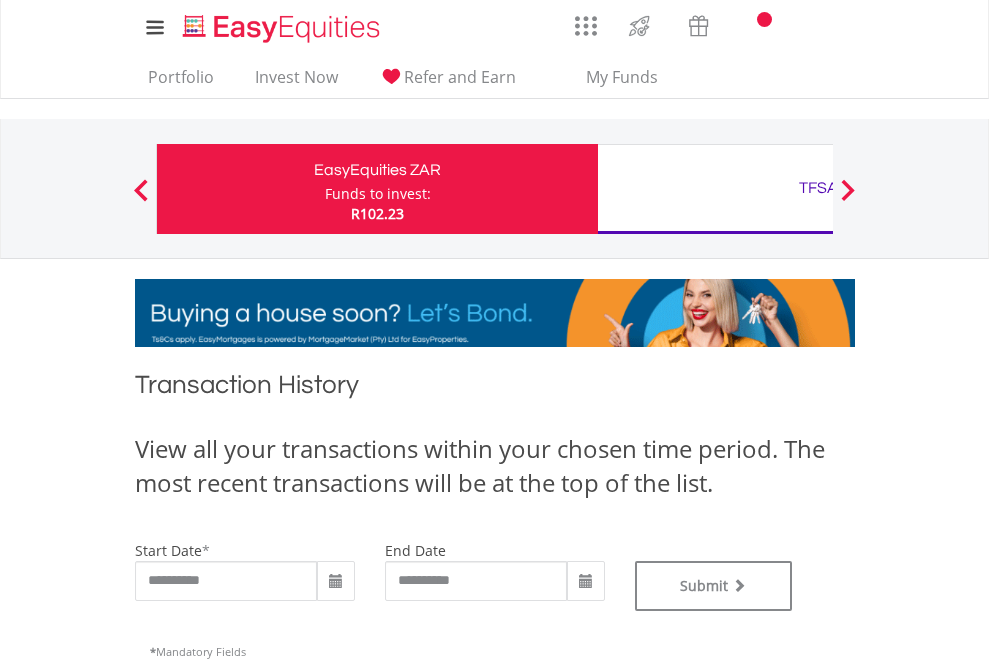click on "TFSA" at bounding box center [818, 188] 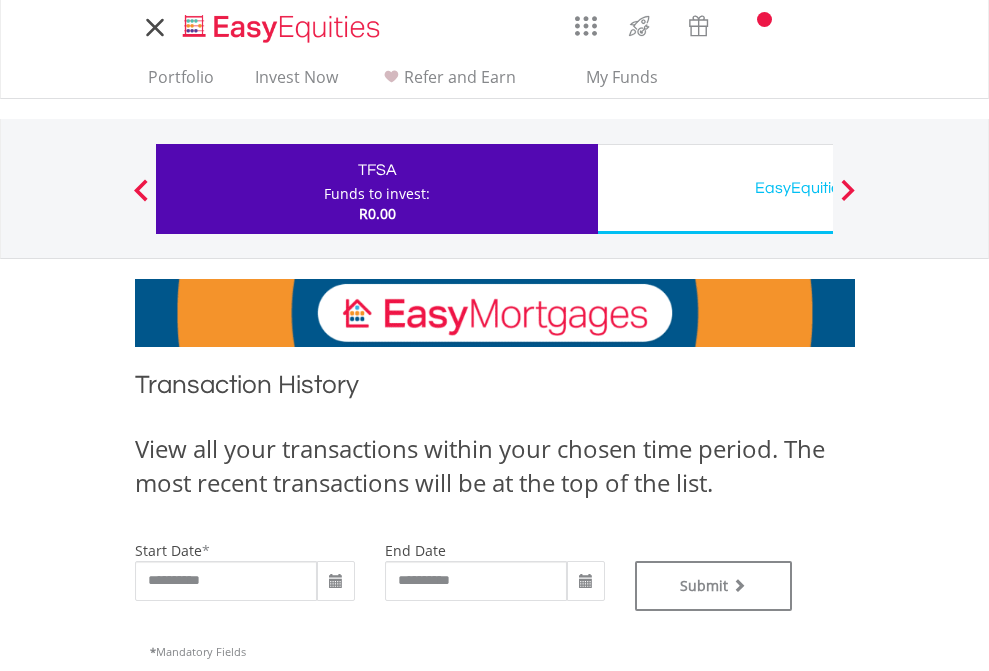 scroll, scrollTop: 0, scrollLeft: 0, axis: both 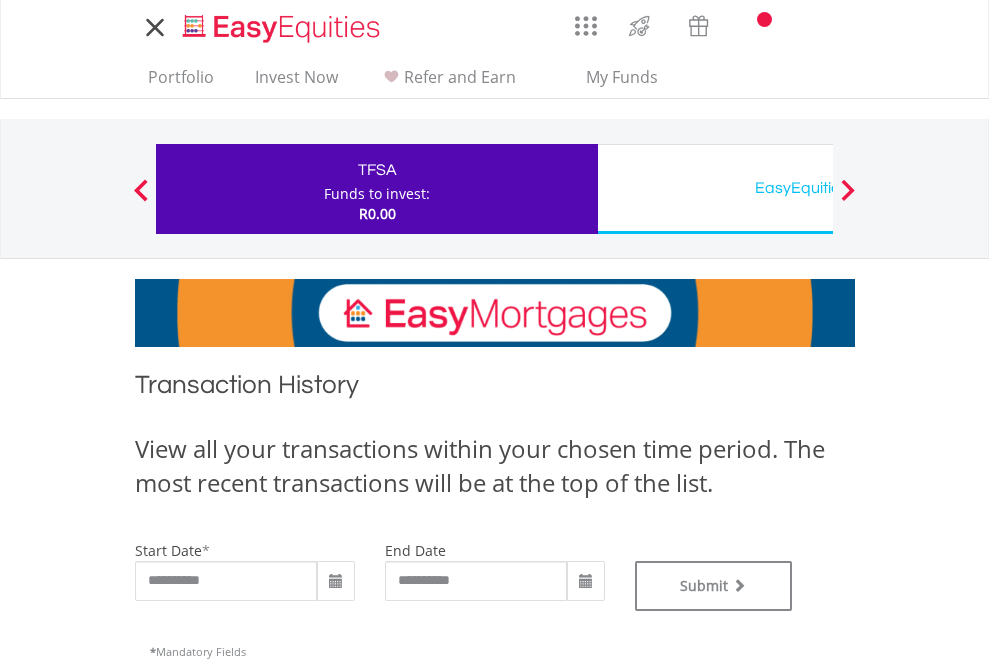 type on "**********" 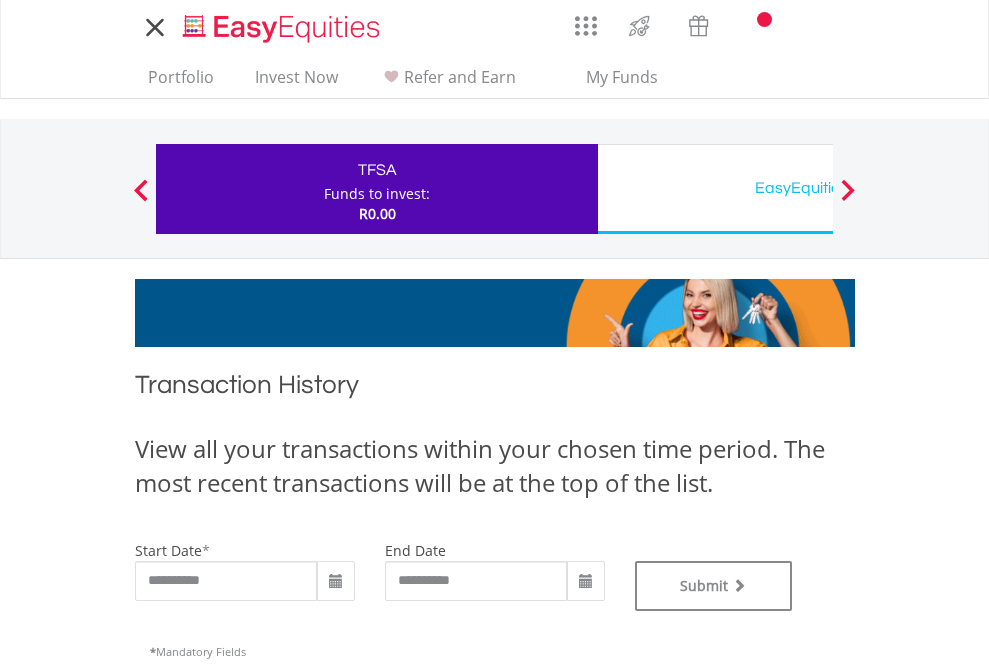 type on "**********" 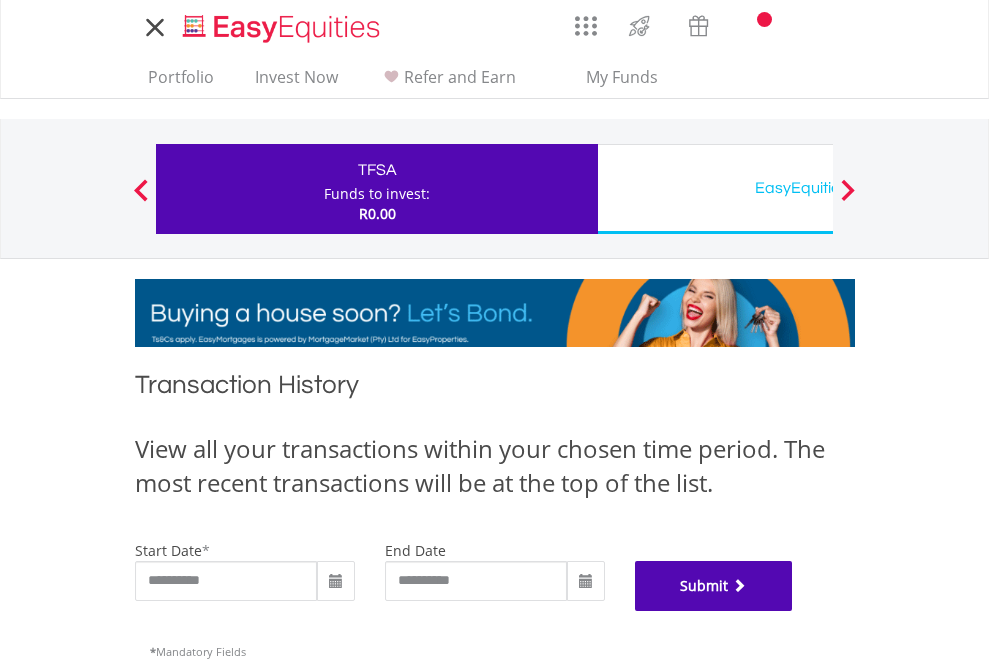 click on "Submit" at bounding box center [714, 586] 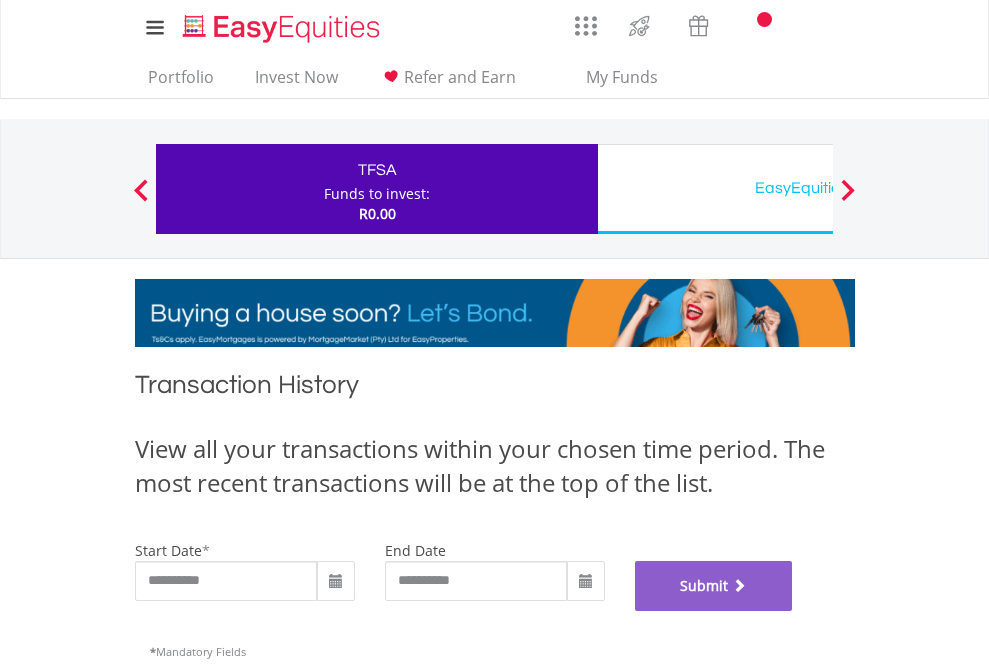 scroll, scrollTop: 811, scrollLeft: 0, axis: vertical 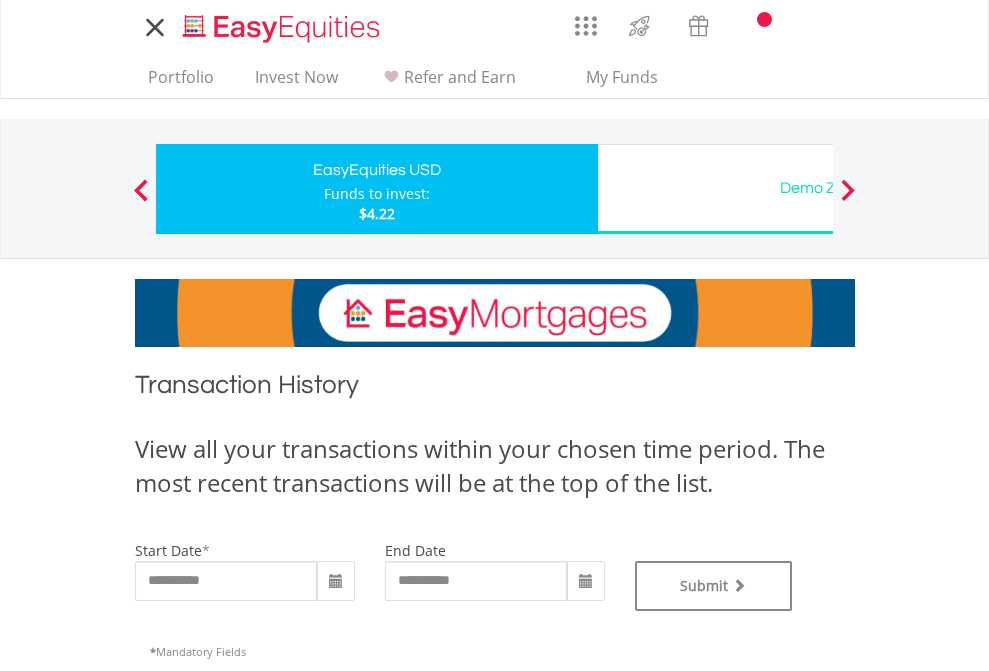 type on "**********" 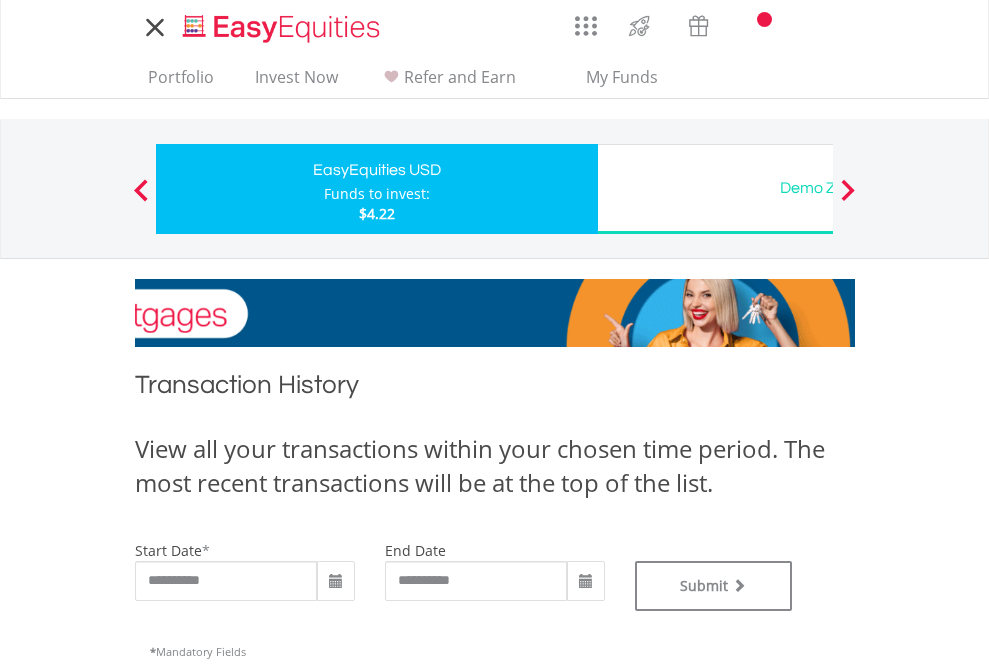 type on "**********" 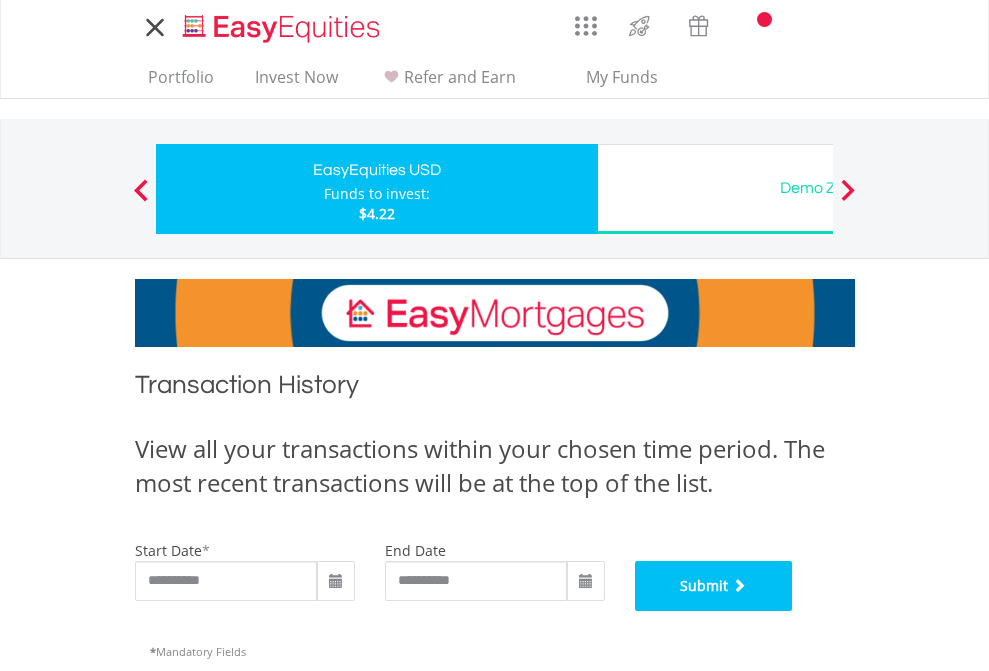 click on "Submit" at bounding box center (714, 586) 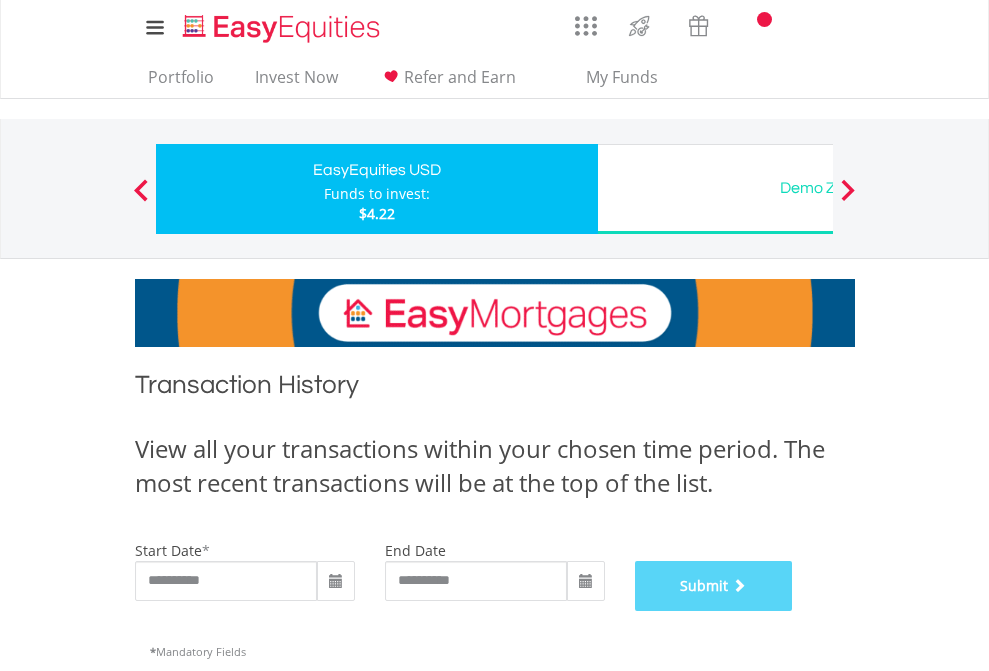 scroll, scrollTop: 811, scrollLeft: 0, axis: vertical 